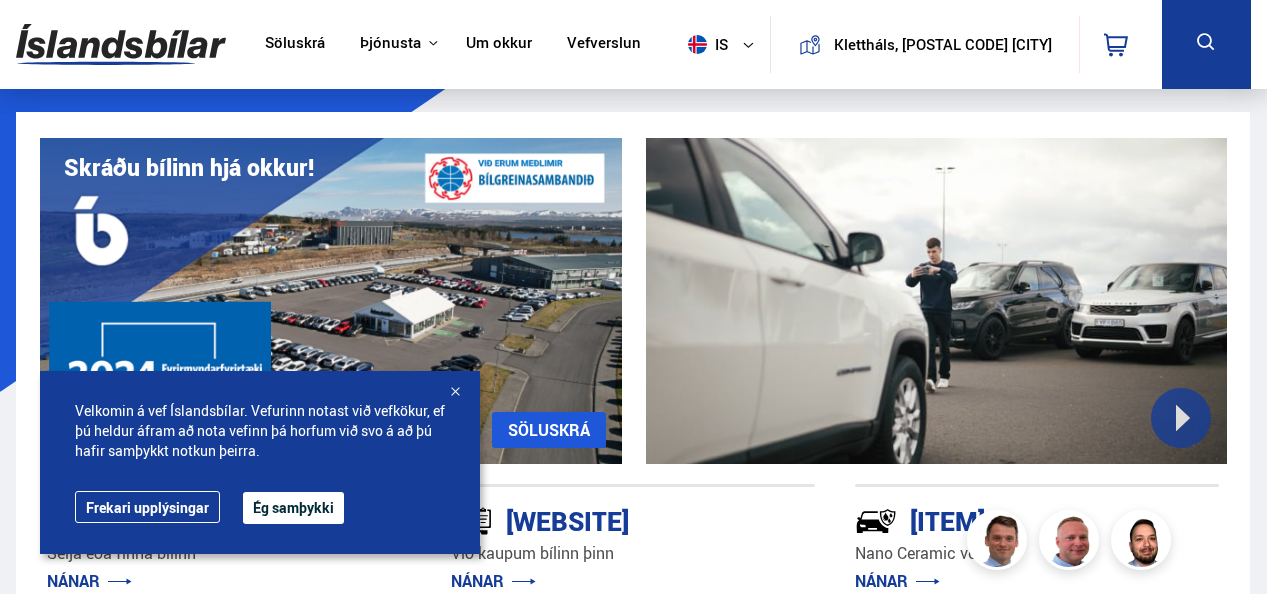 scroll, scrollTop: 40, scrollLeft: 0, axis: vertical 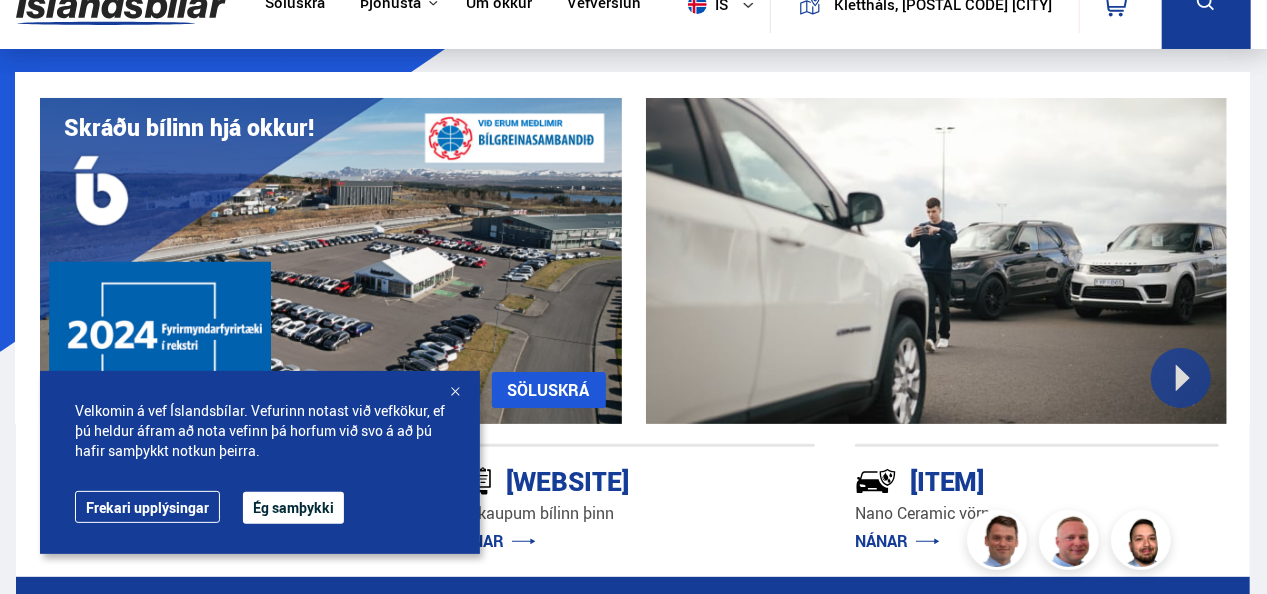 click on "Ég samþykki" at bounding box center [293, 508] 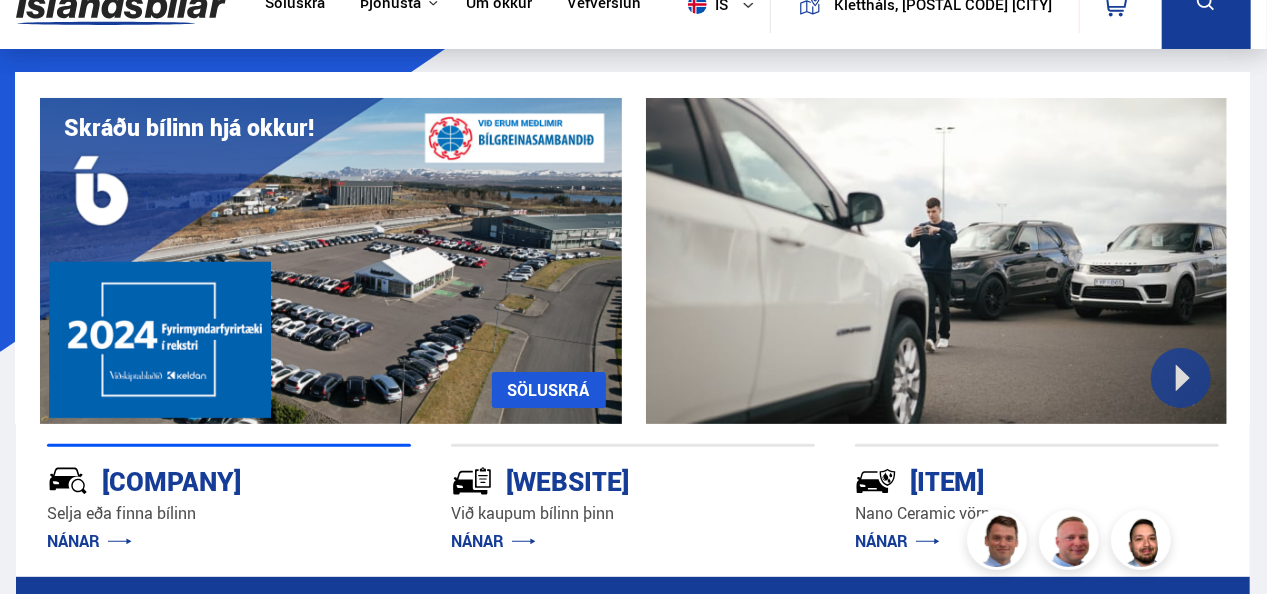 scroll, scrollTop: 0, scrollLeft: 0, axis: both 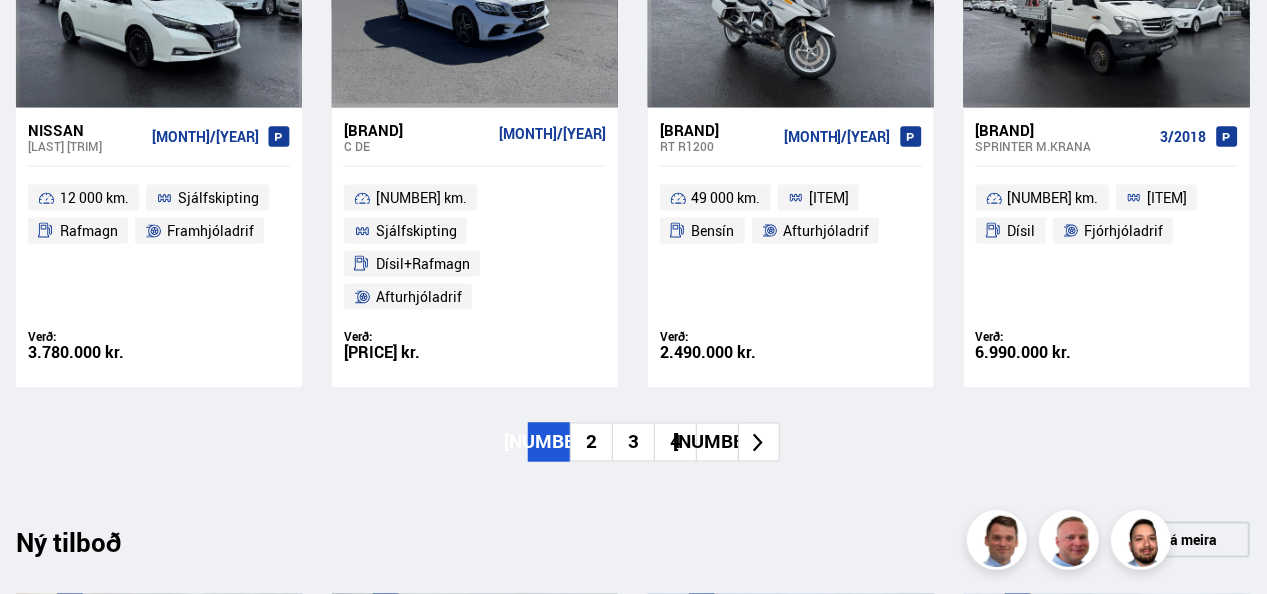 click on "2" at bounding box center [591, 442] 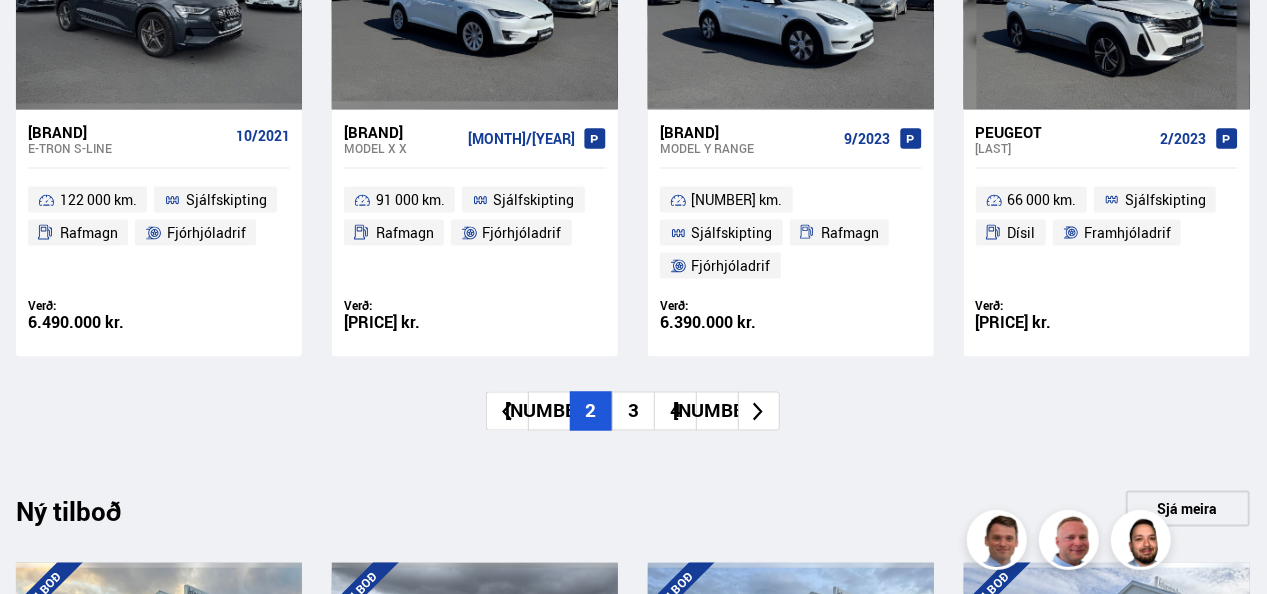 click on "3" at bounding box center [633, 411] 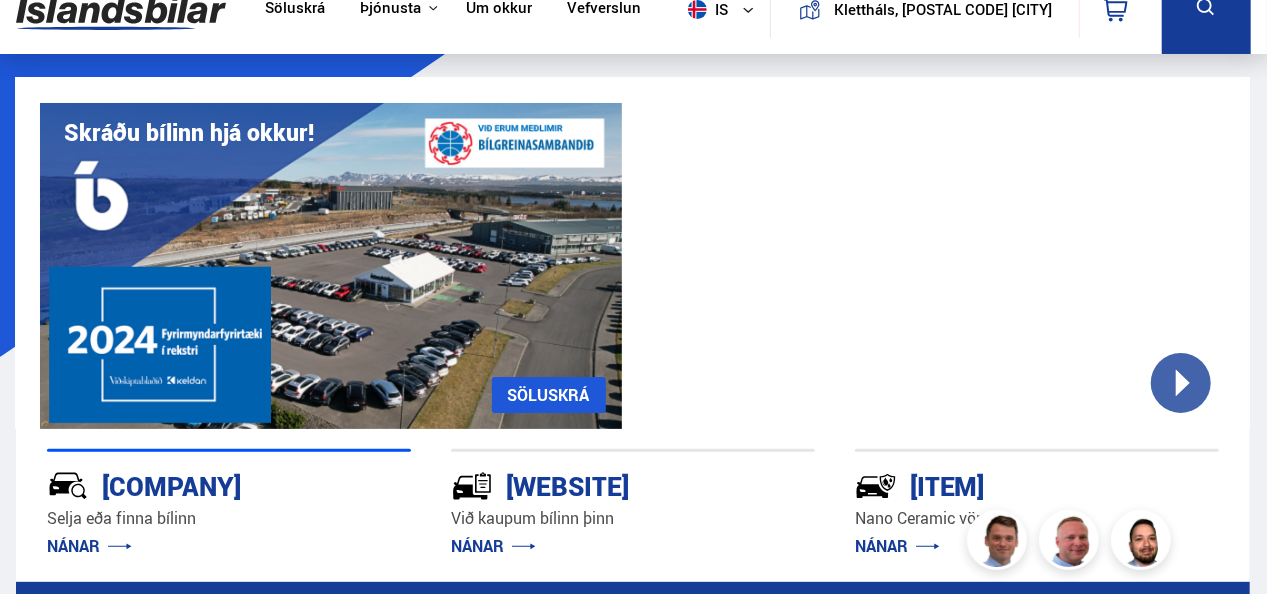 scroll, scrollTop: 0, scrollLeft: 0, axis: both 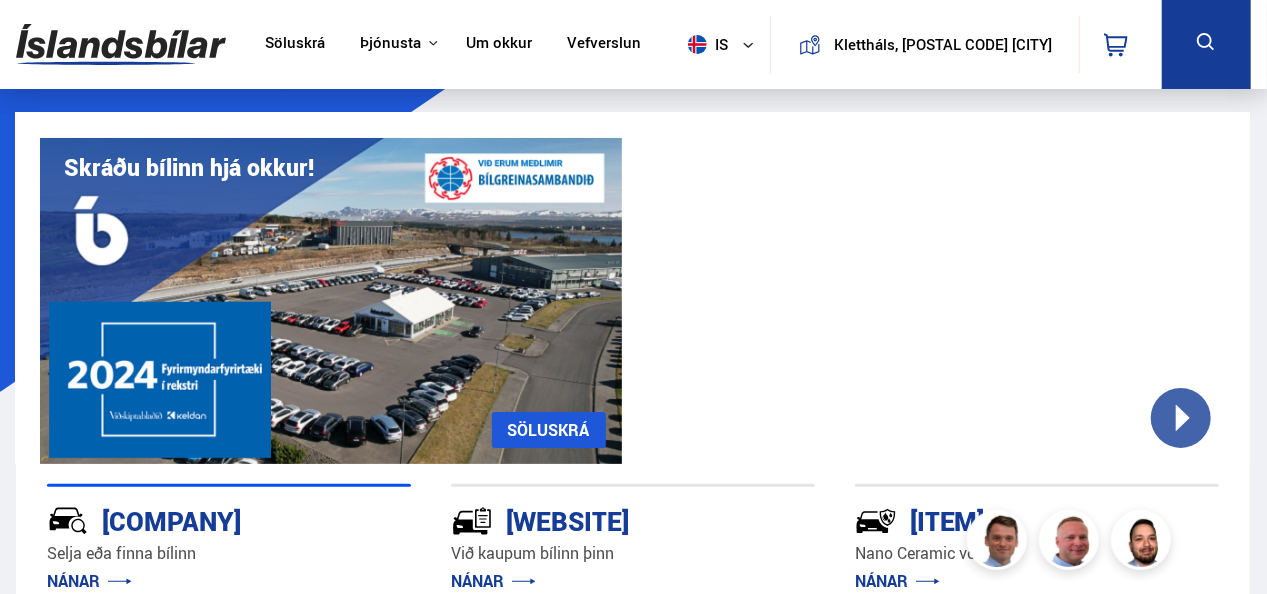 click at bounding box center [1205, 41] 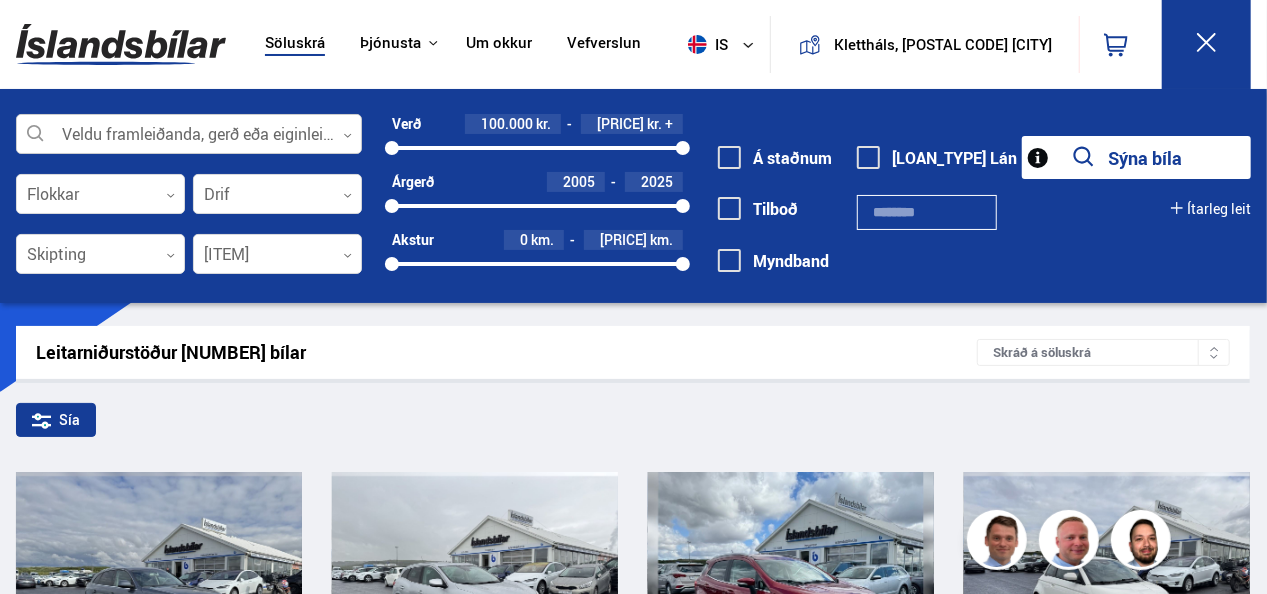 click at bounding box center (189, 135) 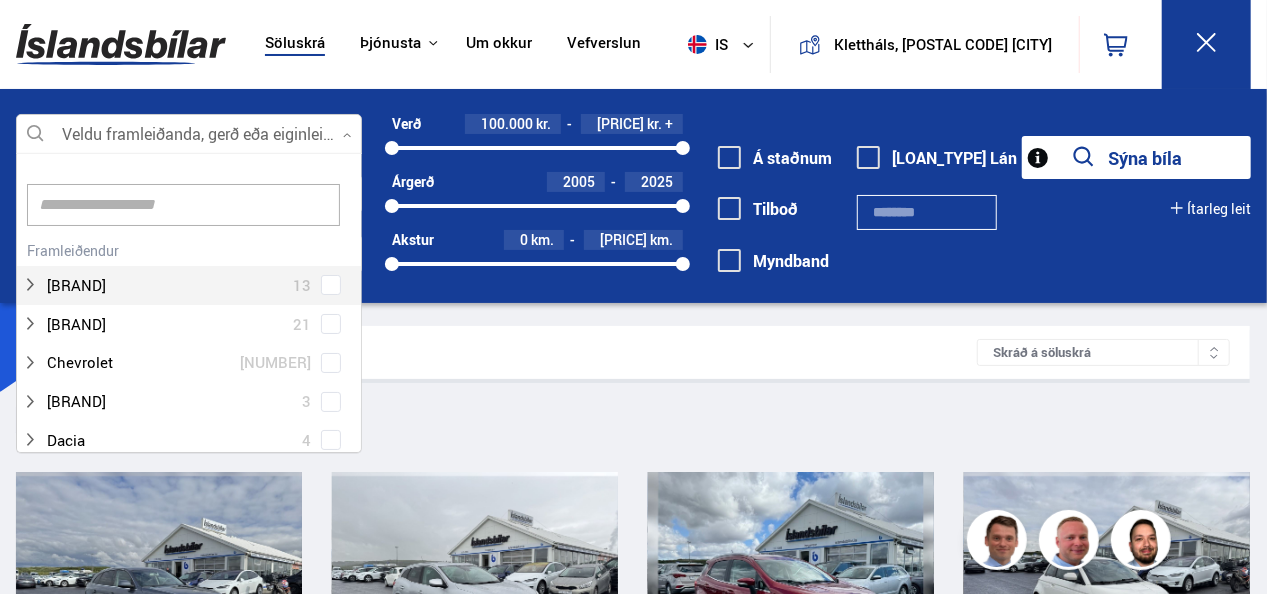 scroll, scrollTop: 301, scrollLeft: 352, axis: both 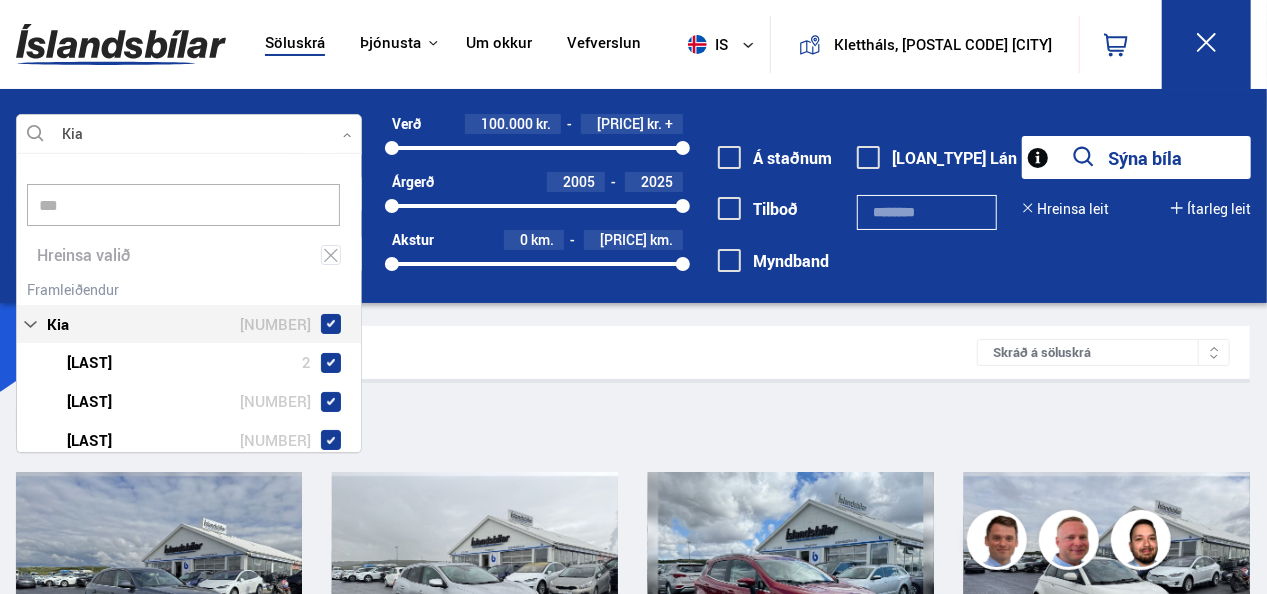 click on "[BRAND] [NUMBER] [BRAND] [LAST] [NUMBER] [BRAND] [LAST] [NUMBER] [BRAND] [LAST] [NUMBER] [BRAND] [LAST] [NUMBER] [BRAND] [LAST] [NUMBER] [BRAND] [LAST] [NUMBER] [BRAND] [LAST] [NUMBER] [BRAND] [LAST] [NUMBER]" at bounding box center (189, 503) 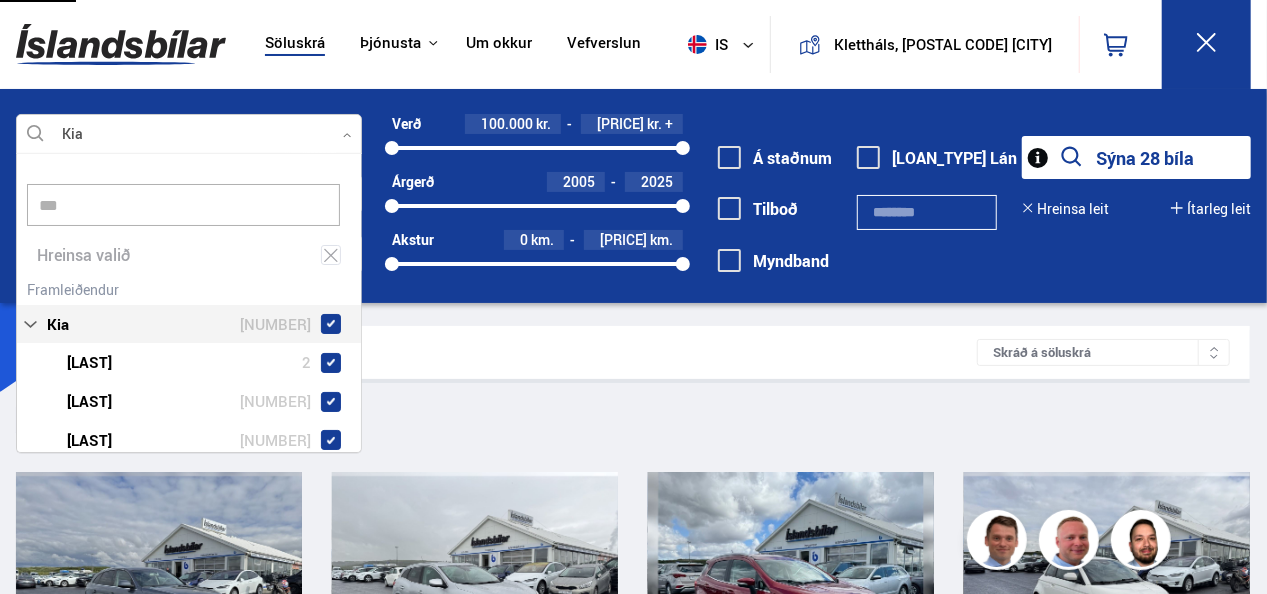 type on "***" 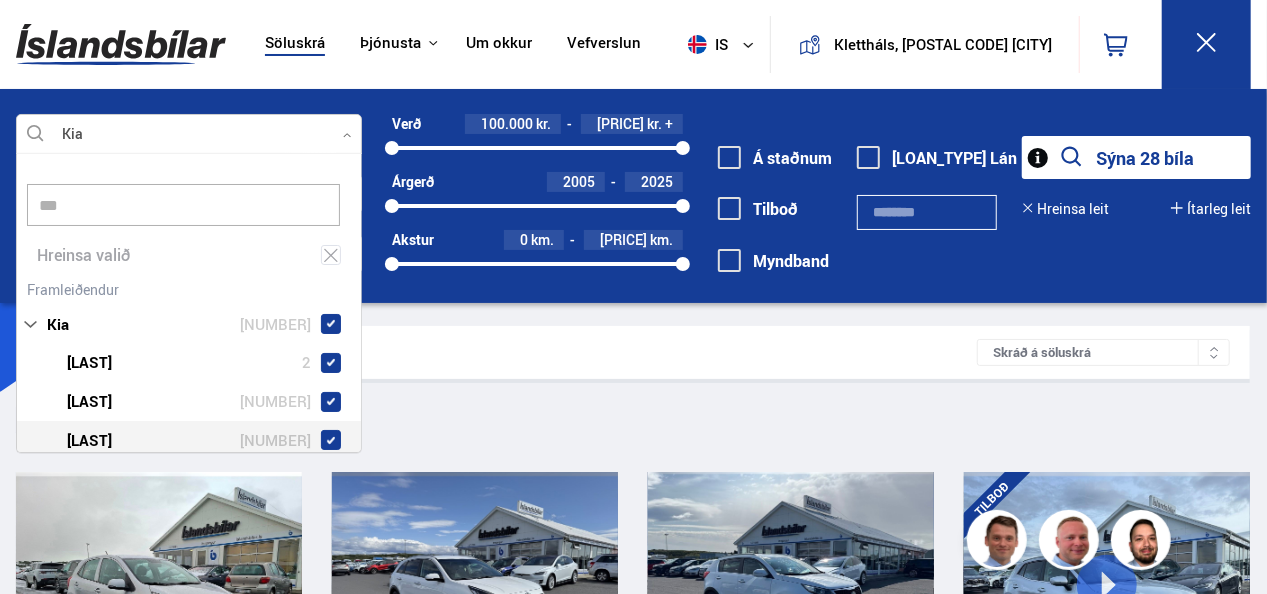 click at bounding box center (209, 440) 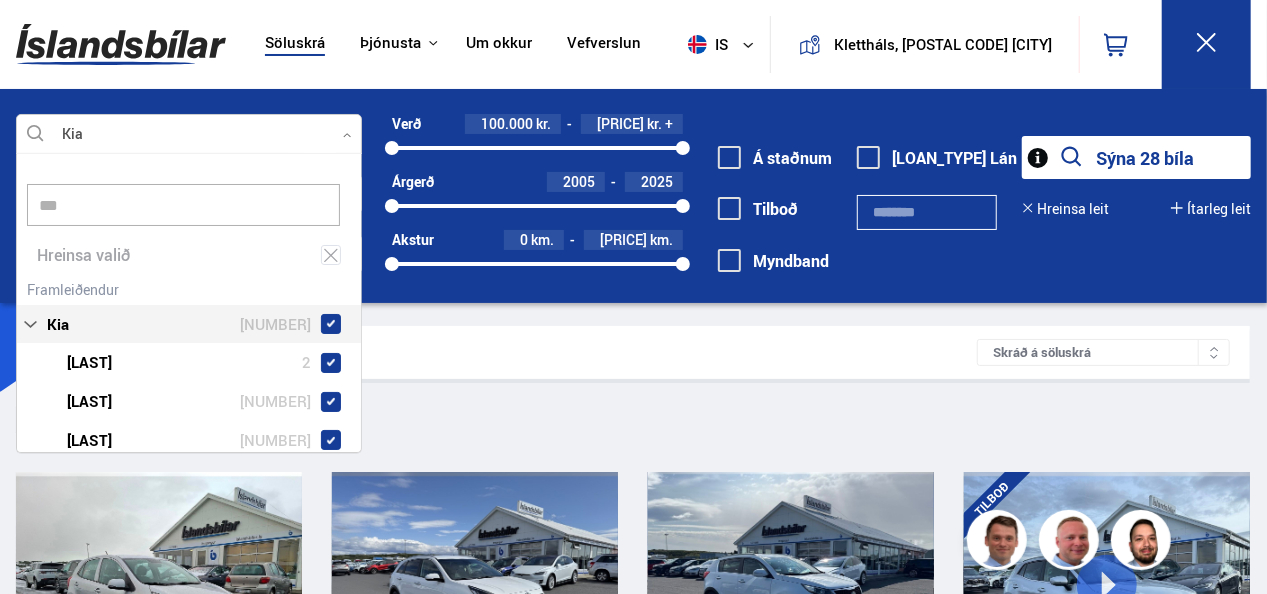 click on "***" at bounding box center [183, 205] 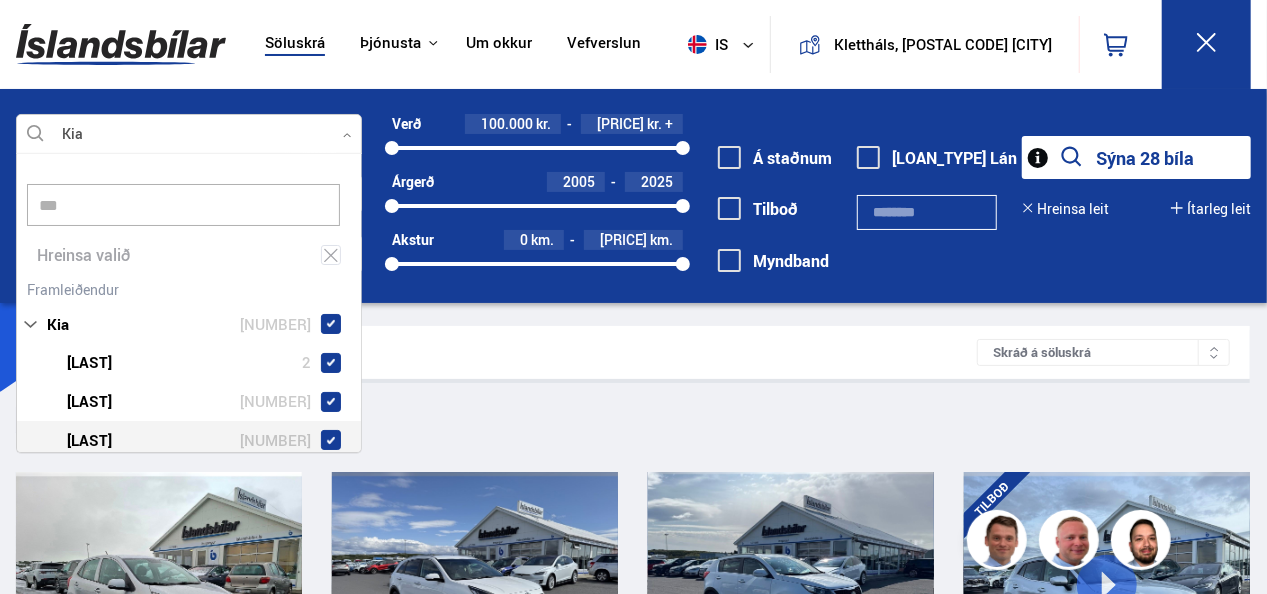 click at bounding box center [209, 440] 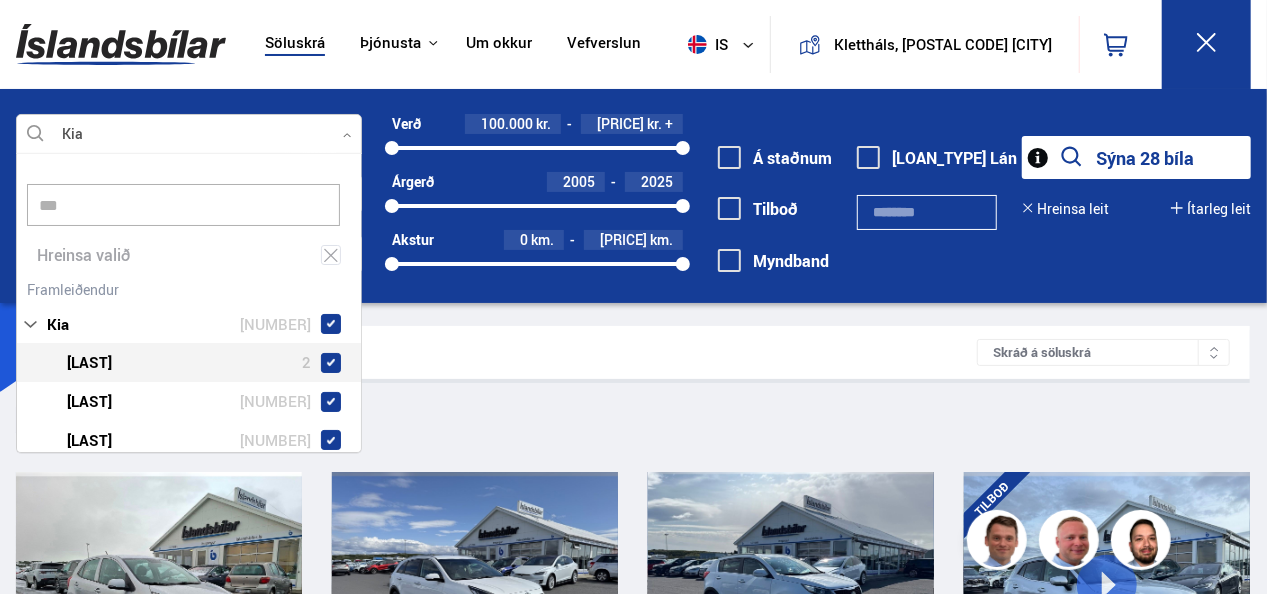 click on "Sía
[BRAND]" at bounding box center [633, 424] 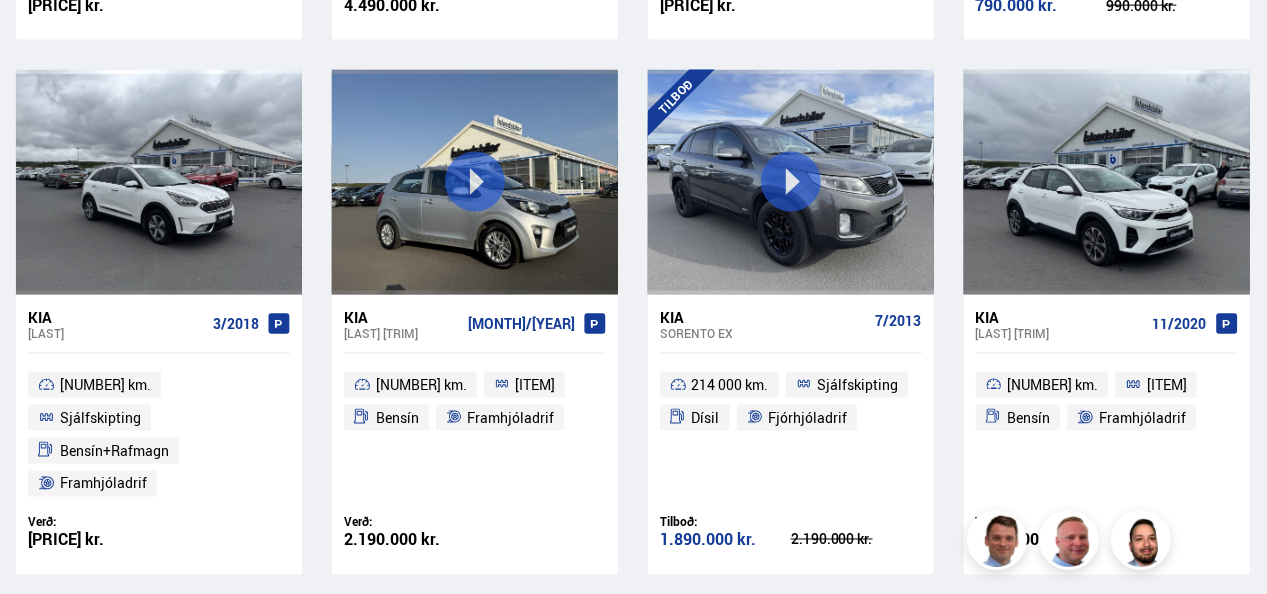 scroll, scrollTop: 1440, scrollLeft: 0, axis: vertical 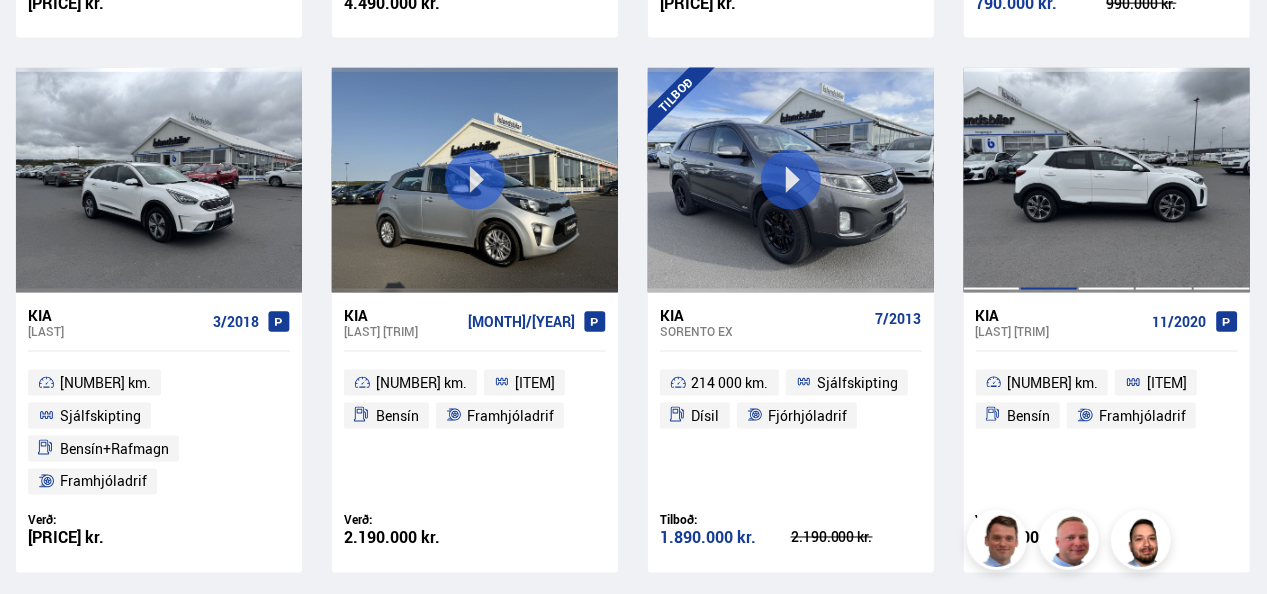 click at bounding box center [1049, 180] 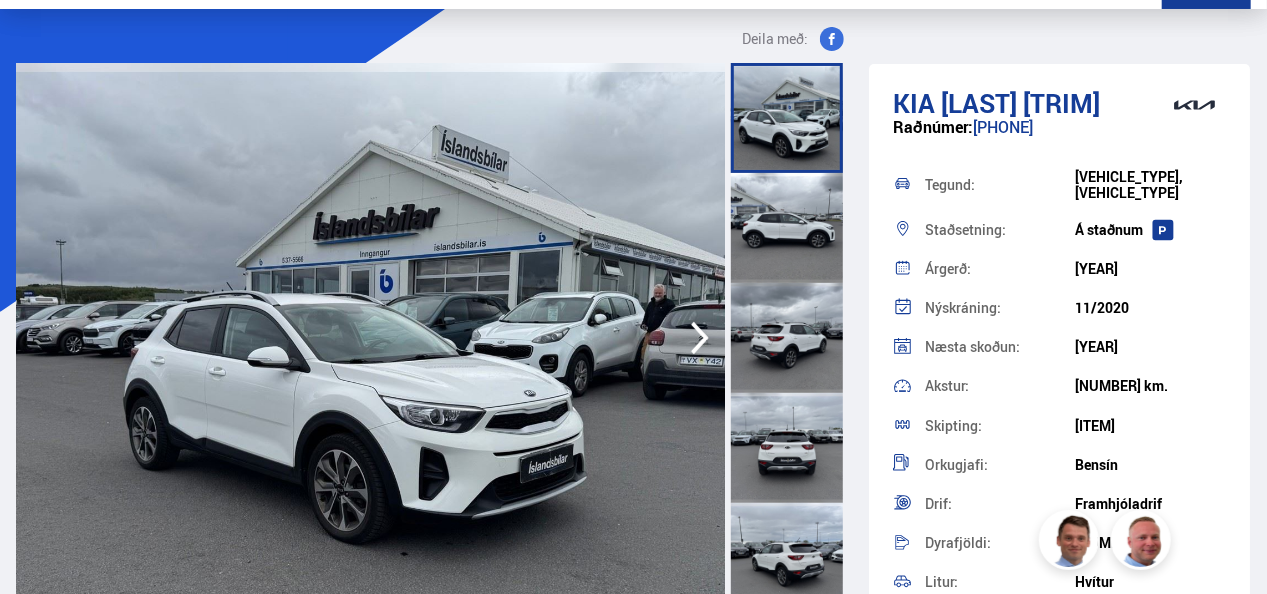 scroll, scrollTop: 120, scrollLeft: 0, axis: vertical 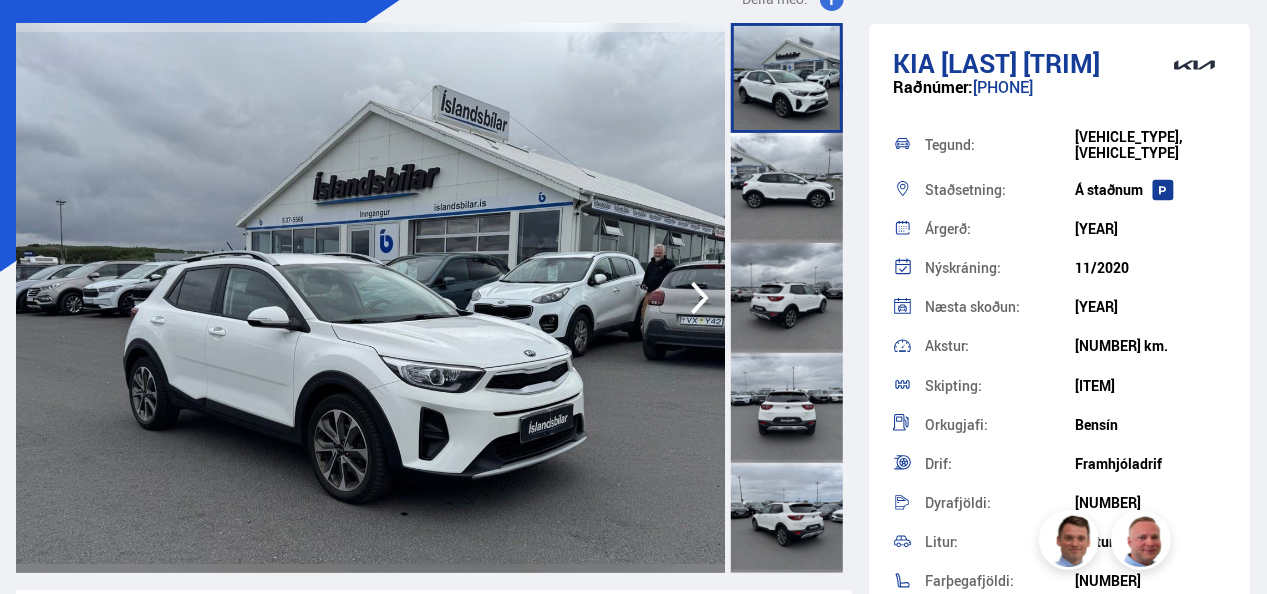 click at bounding box center [700, 298] 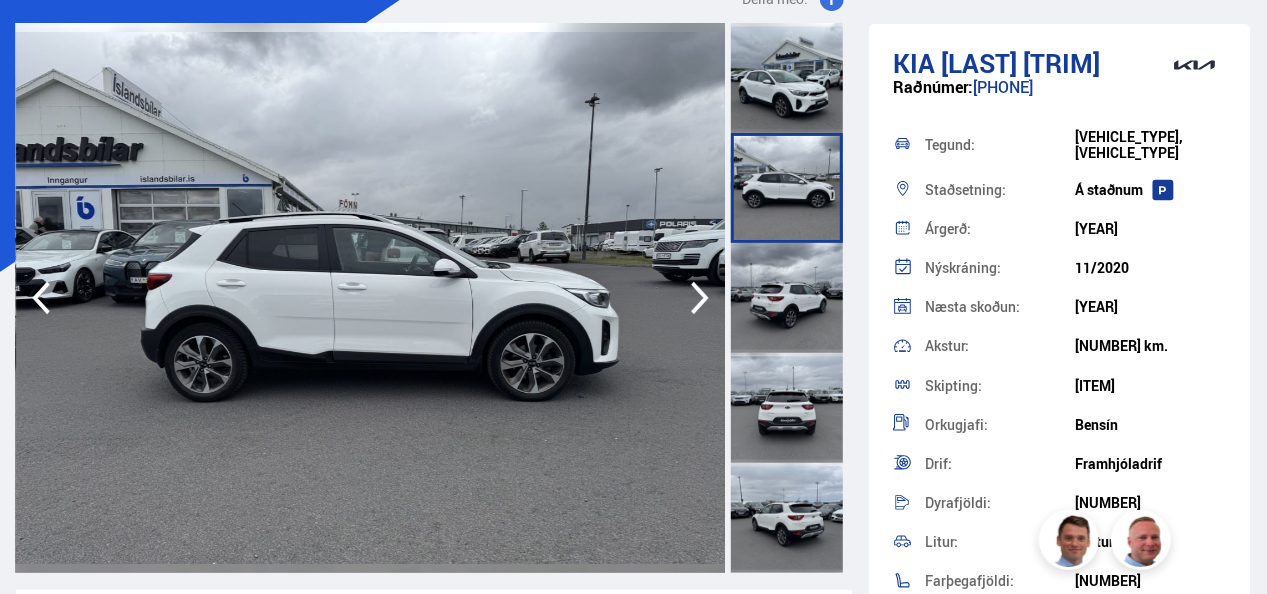 click at bounding box center [700, 298] 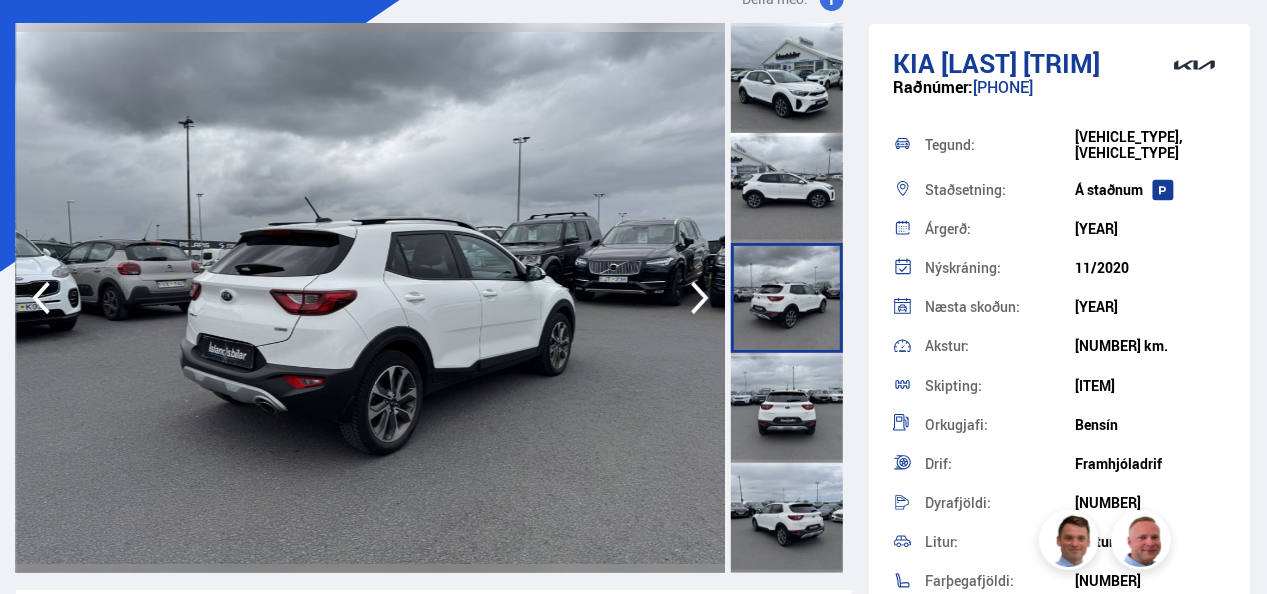 click at bounding box center (700, 298) 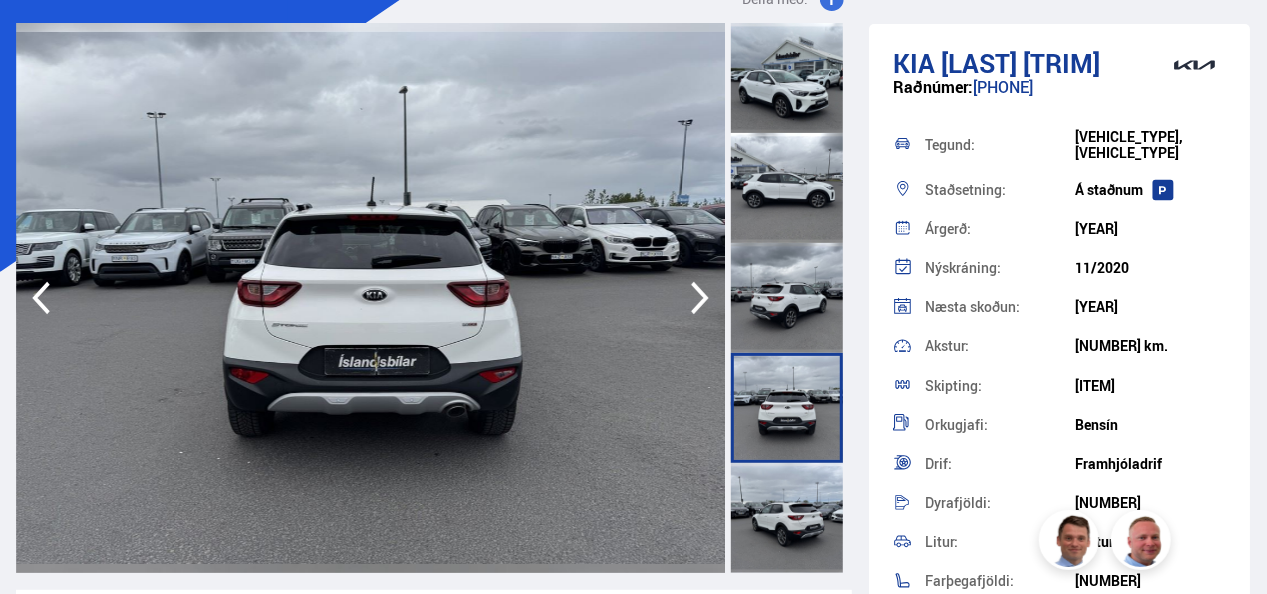 click at bounding box center [700, 298] 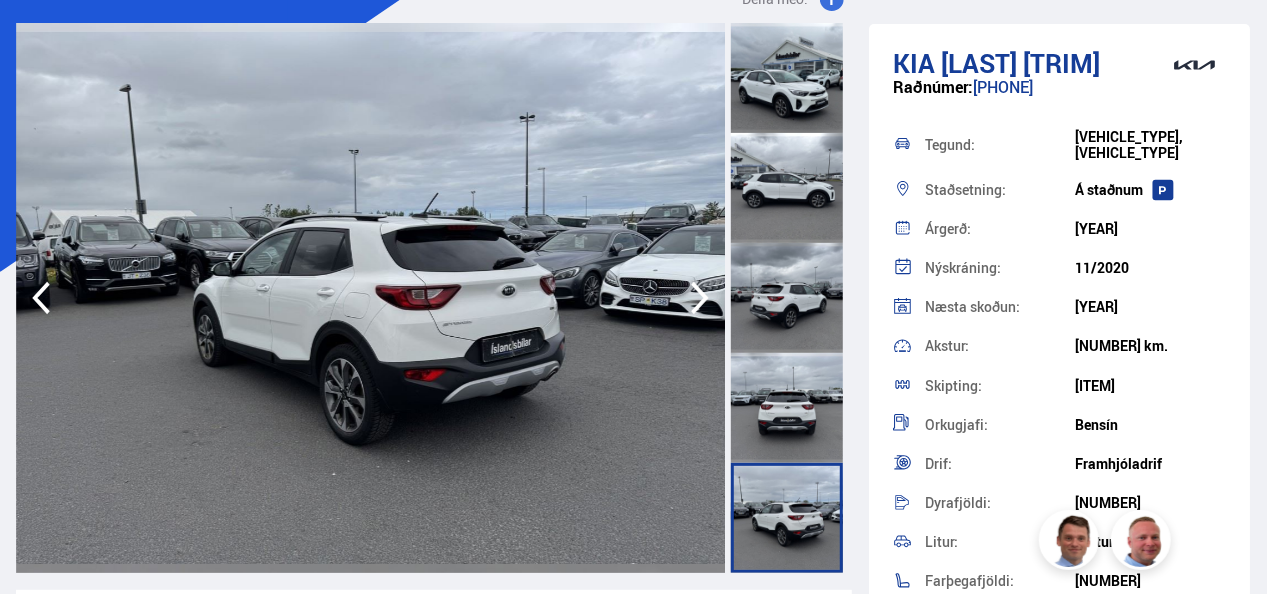 click at bounding box center [700, 298] 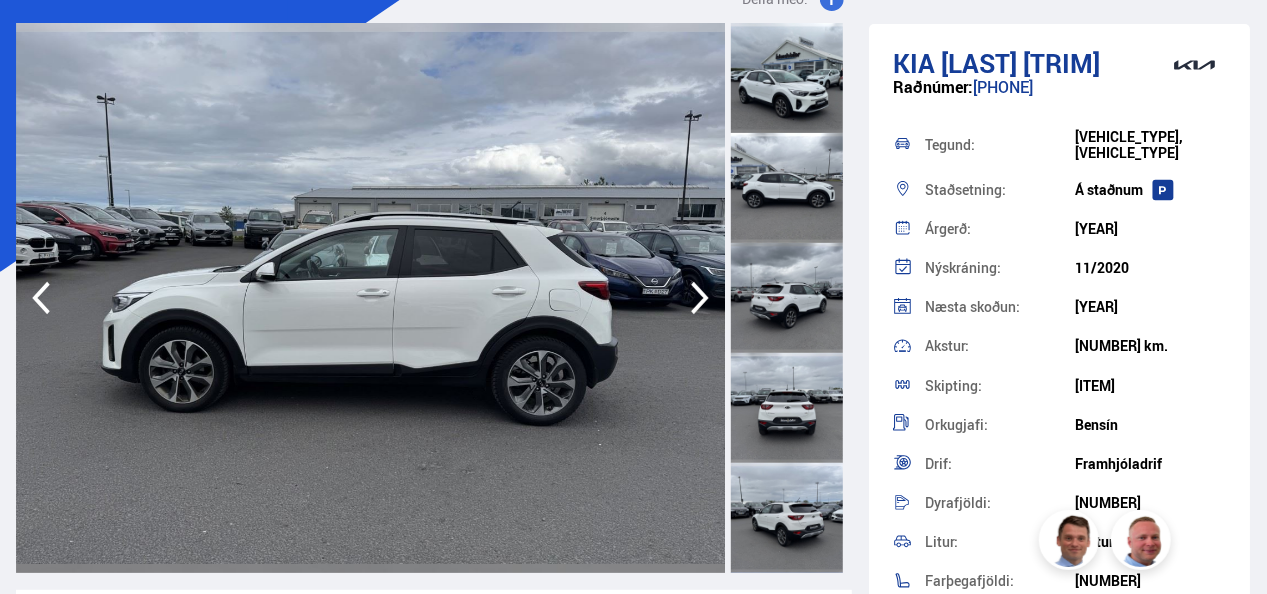click at bounding box center (700, 298) 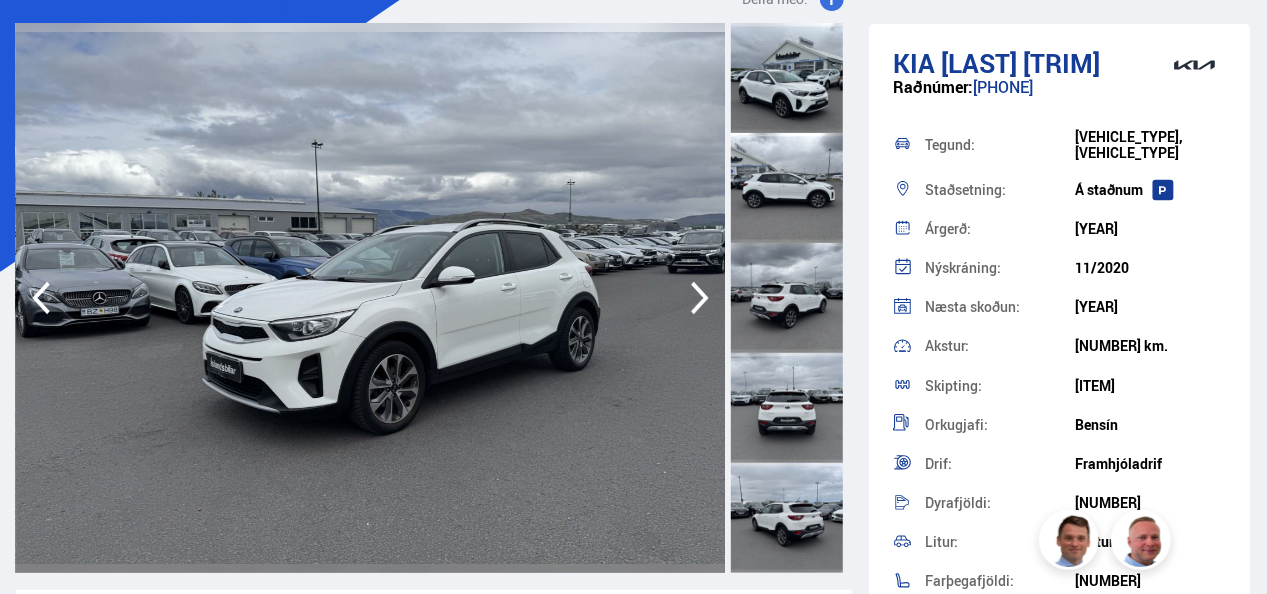 click at bounding box center (700, 298) 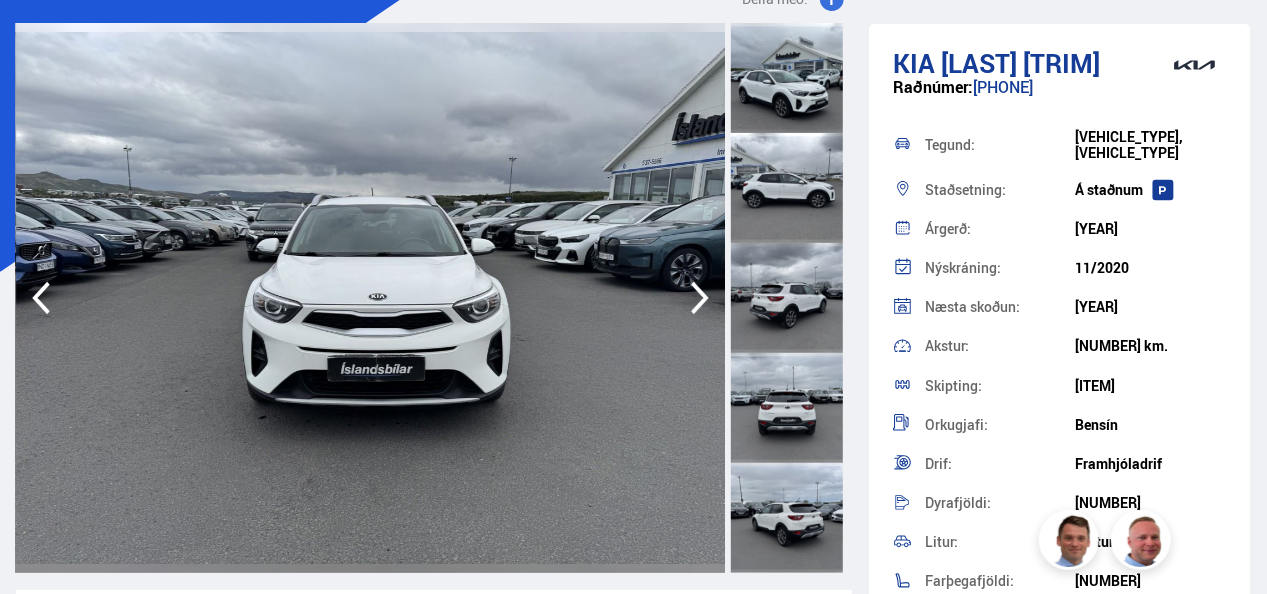 click at bounding box center [700, 298] 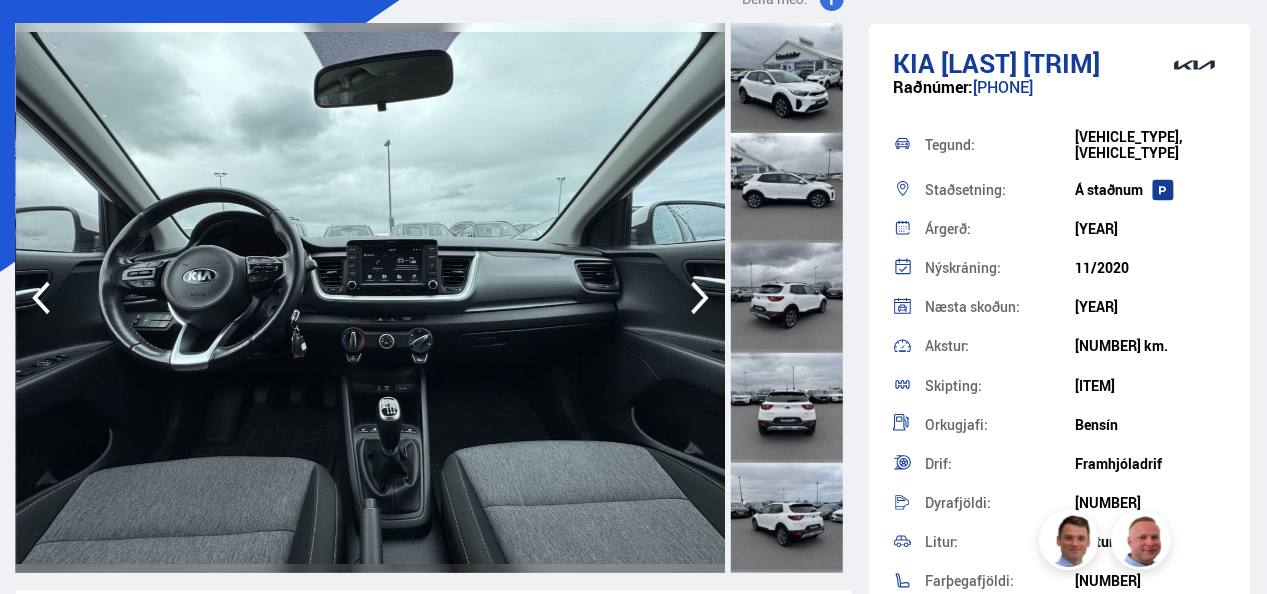 click at bounding box center (700, 298) 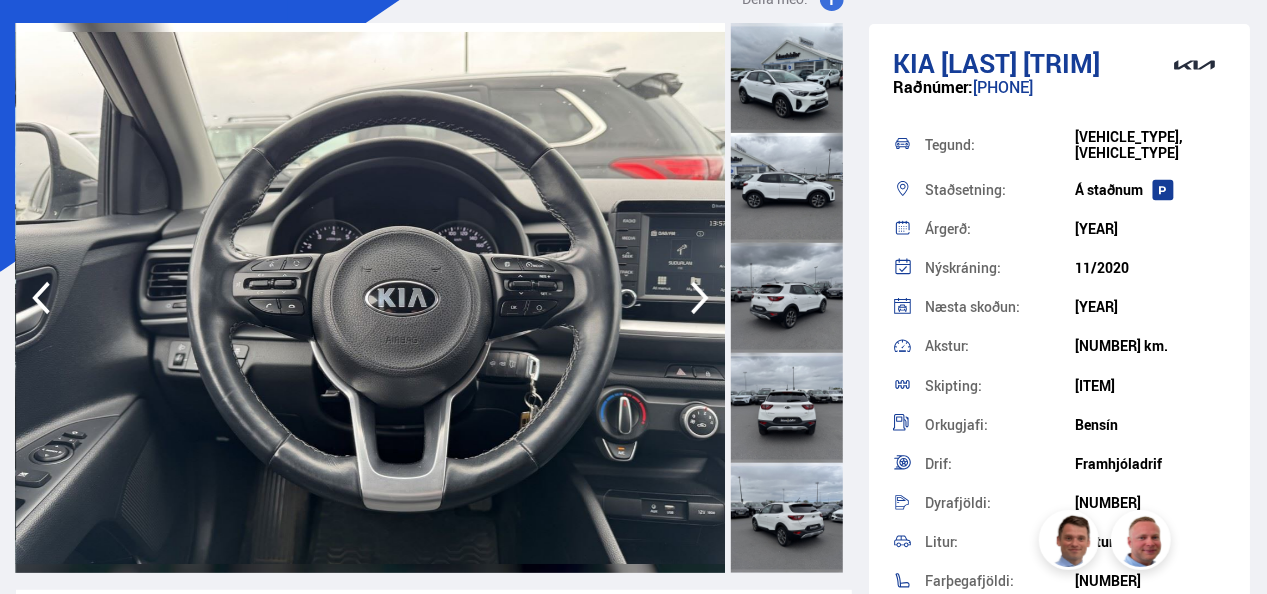 click at bounding box center [700, 298] 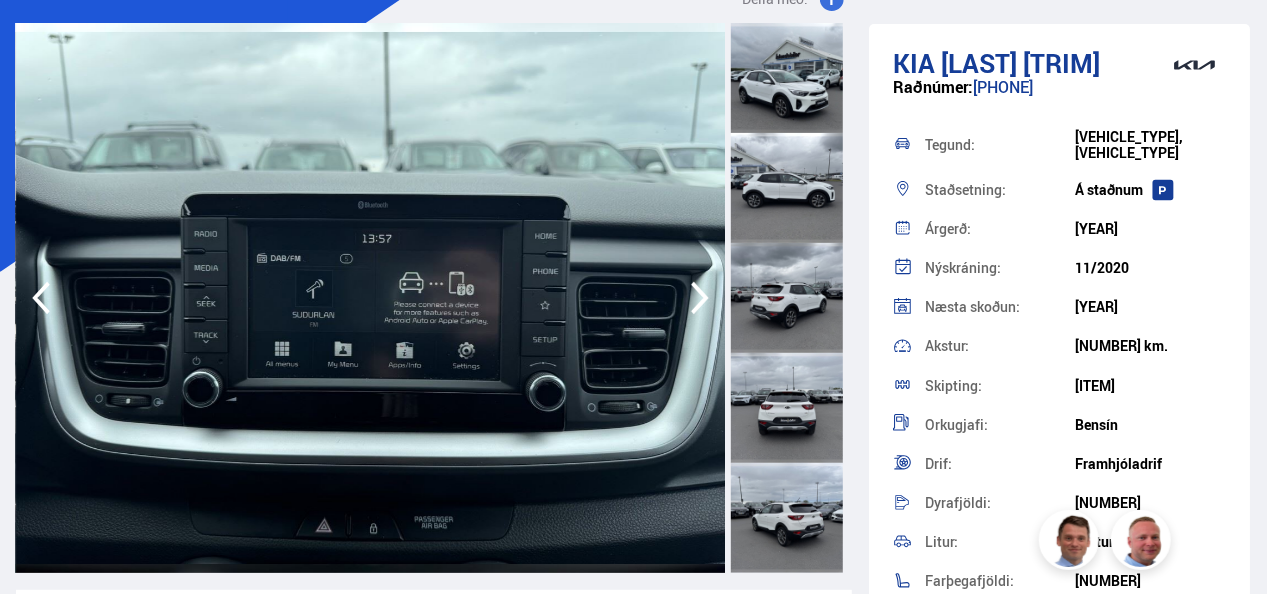 click at bounding box center [700, 298] 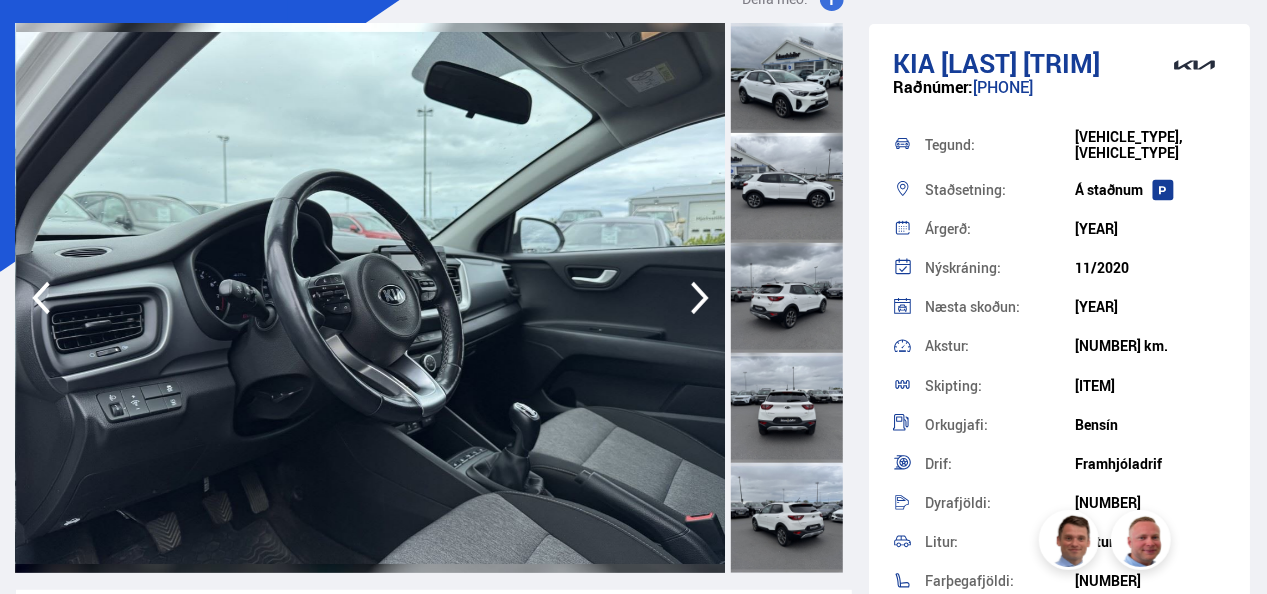 click at bounding box center [700, 298] 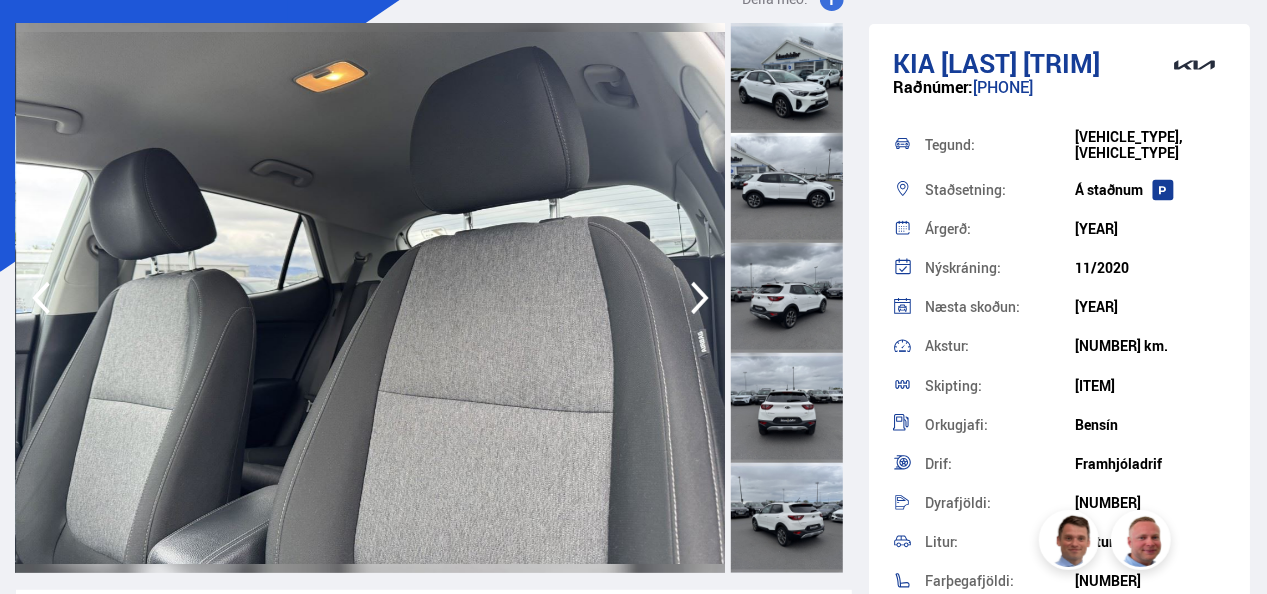 click at bounding box center (700, 298) 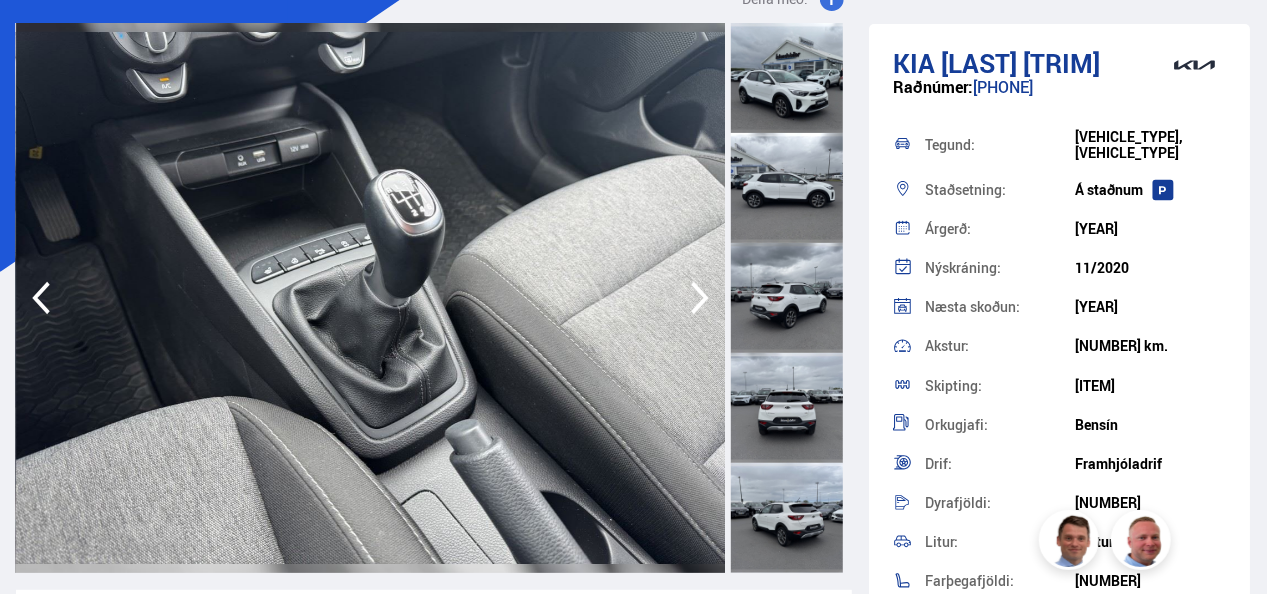 click at bounding box center [700, 298] 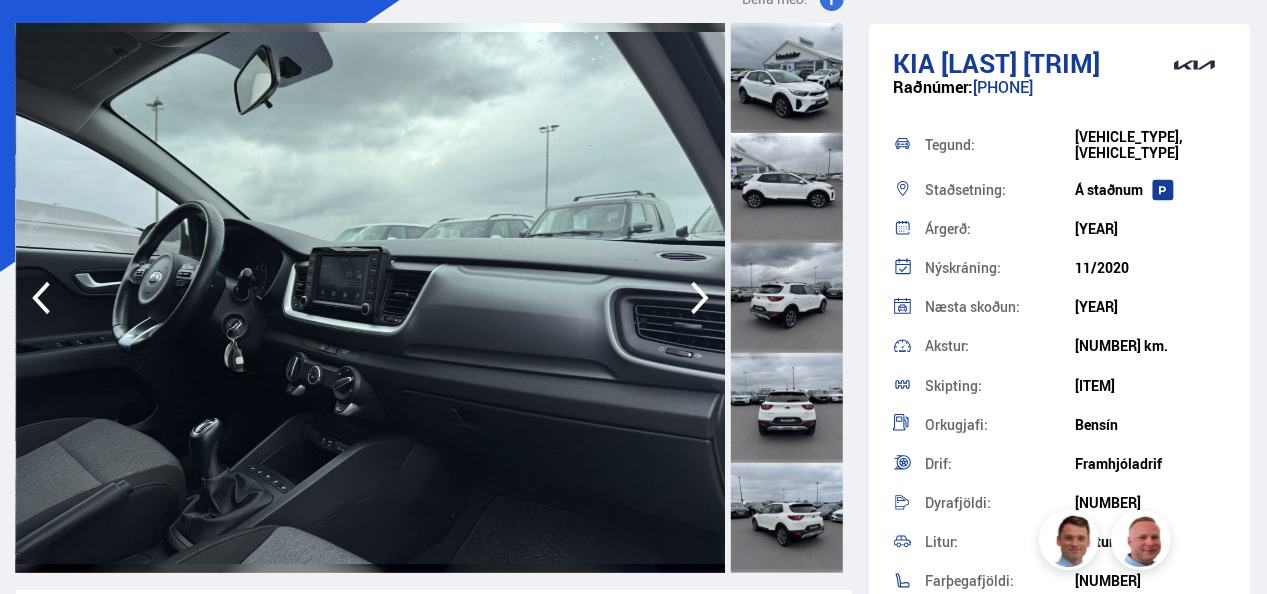 click at bounding box center [700, 298] 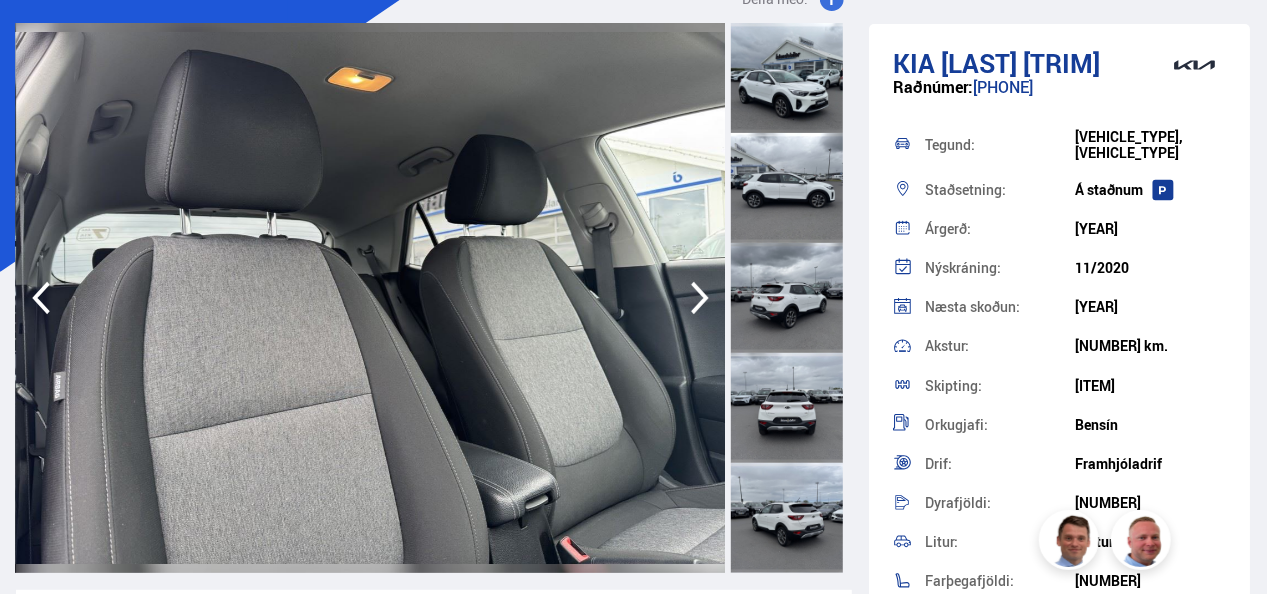 click at bounding box center (700, 298) 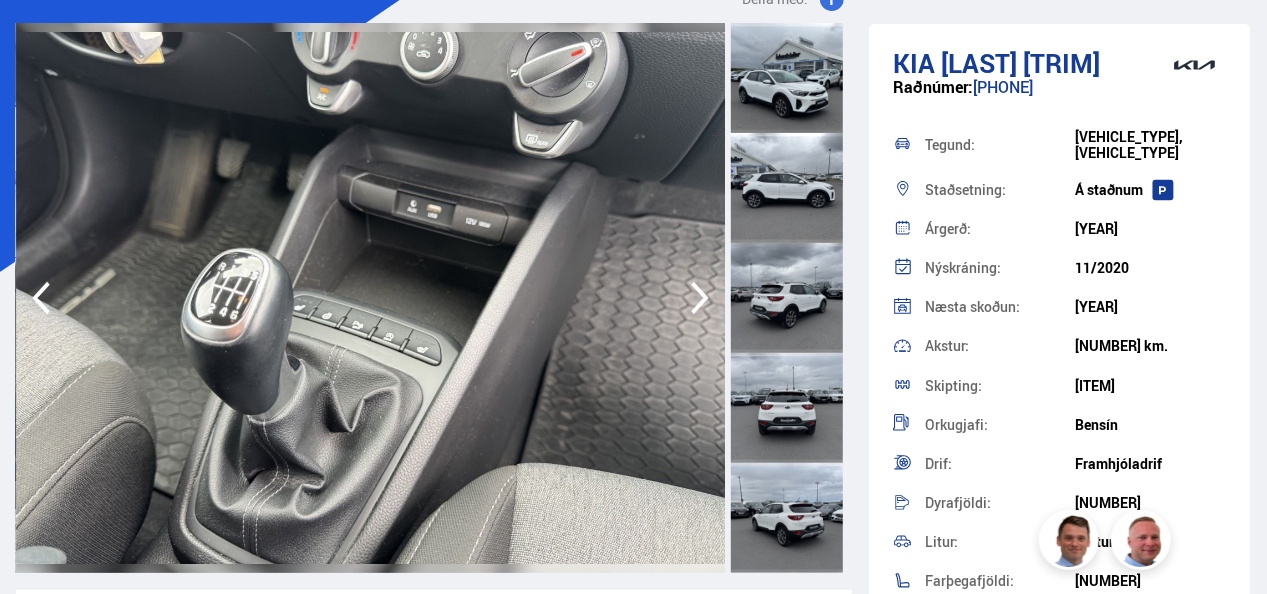 click at bounding box center [700, 298] 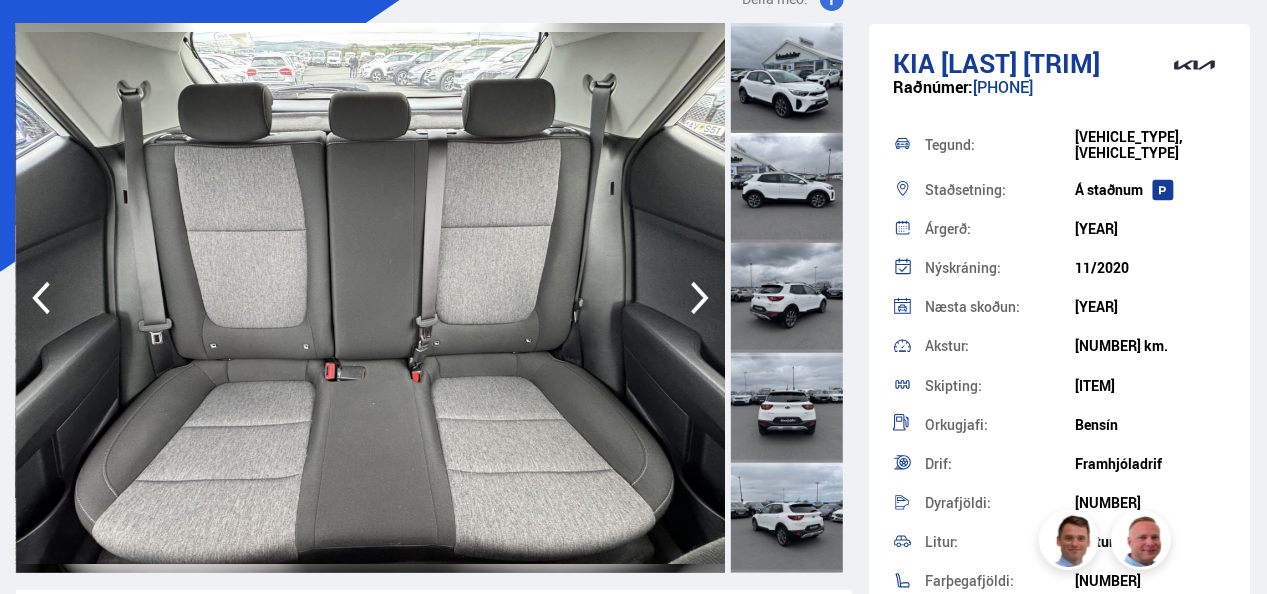click at bounding box center [700, 298] 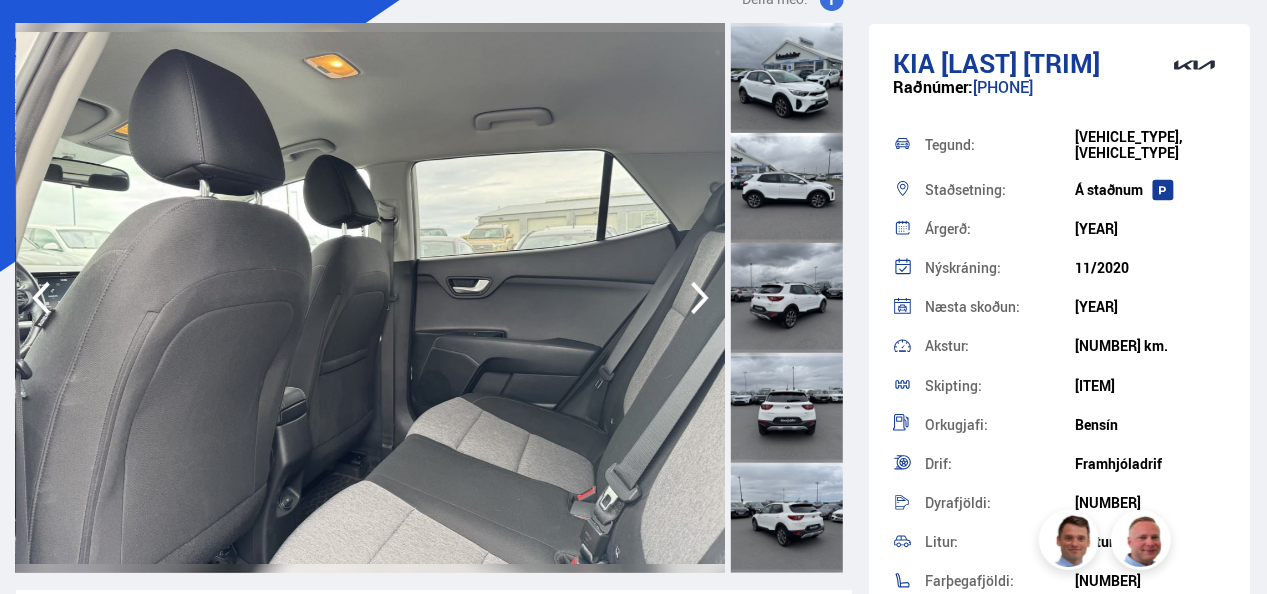 click at bounding box center [700, 298] 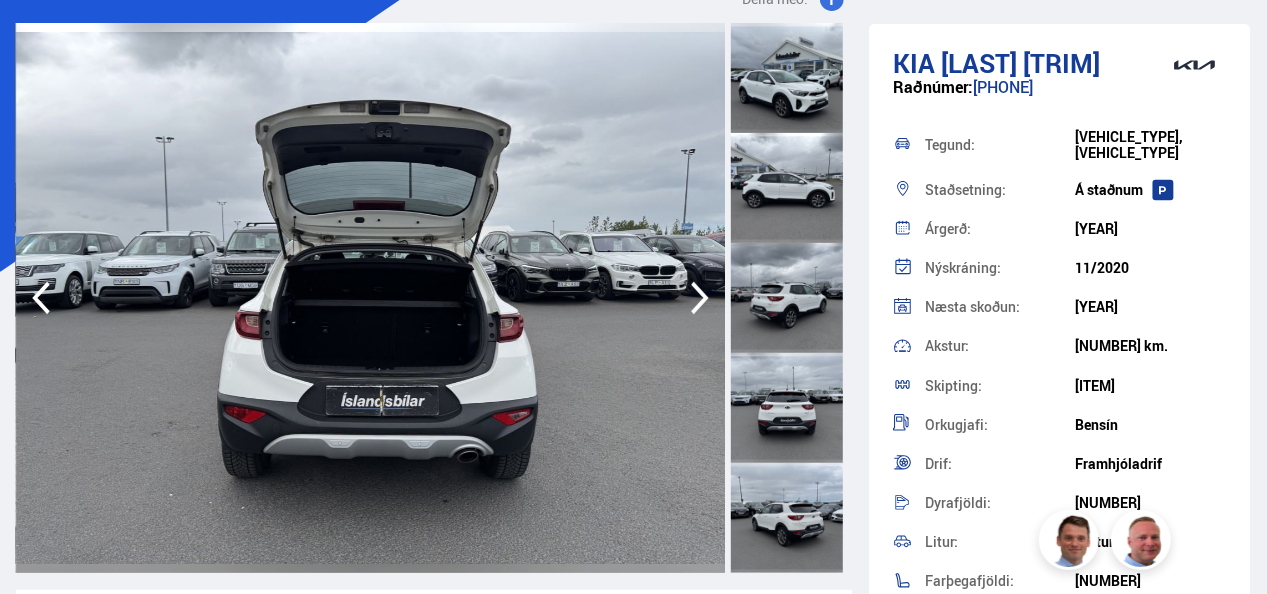 click at bounding box center [700, 298] 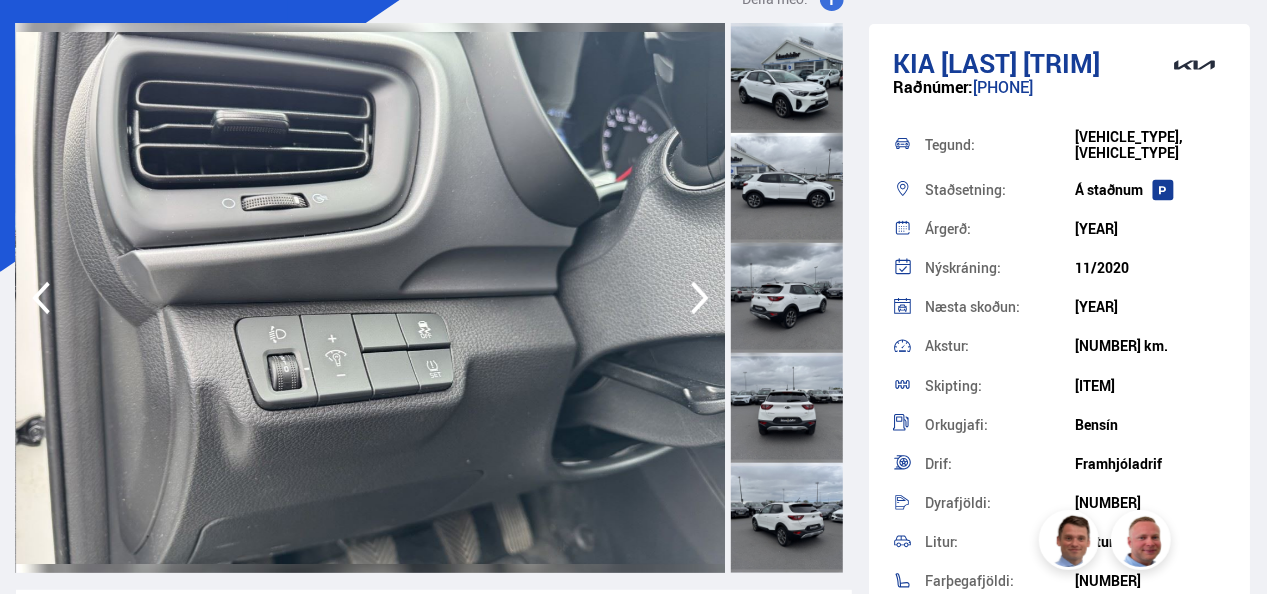 click at bounding box center (700, 298) 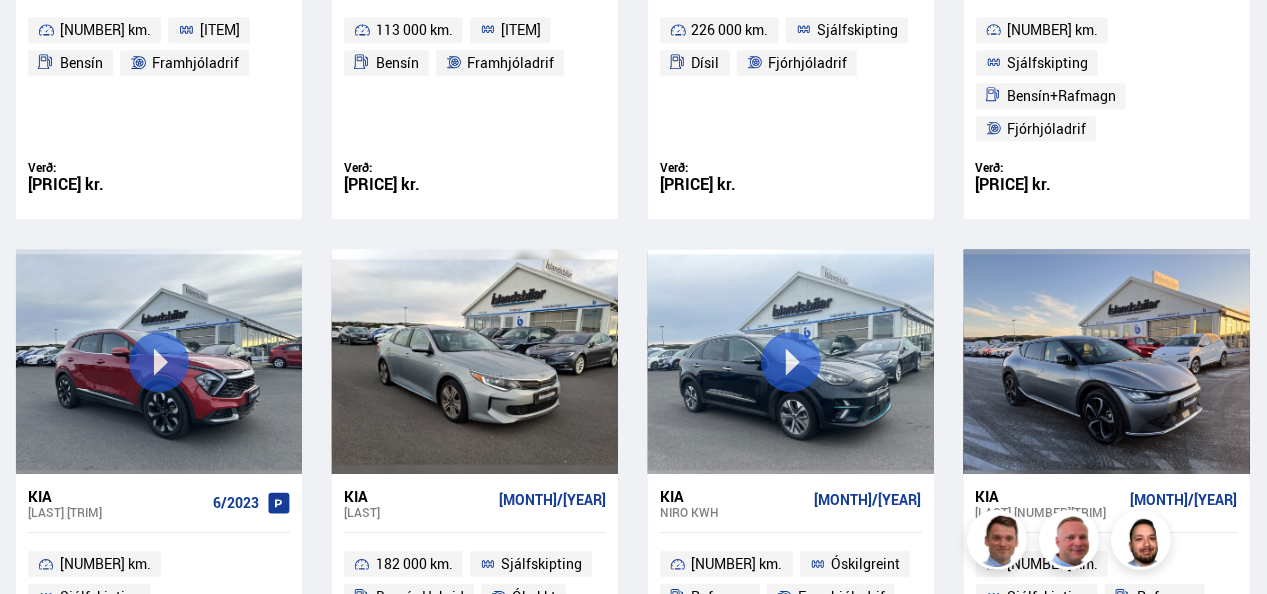 scroll, scrollTop: 2934, scrollLeft: 0, axis: vertical 